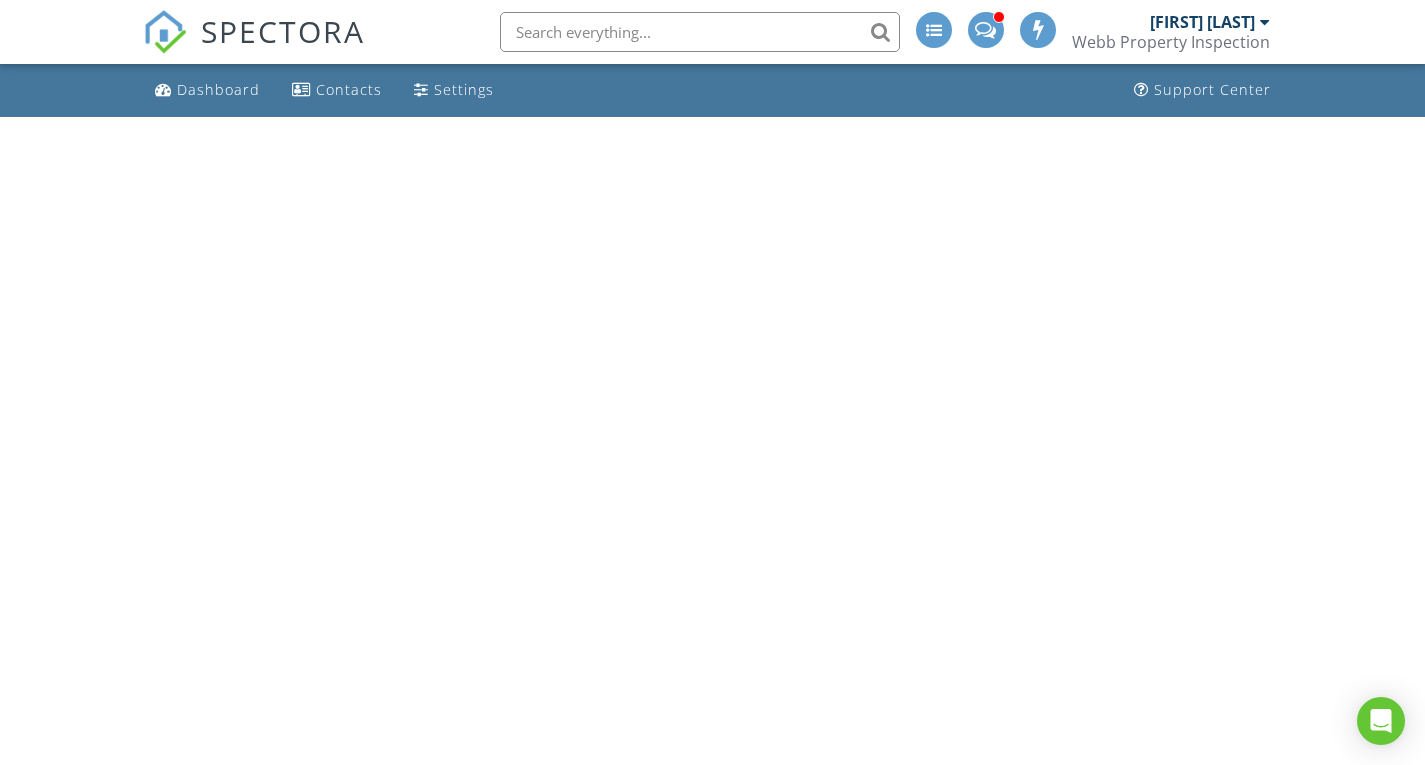 scroll, scrollTop: 0, scrollLeft: 0, axis: both 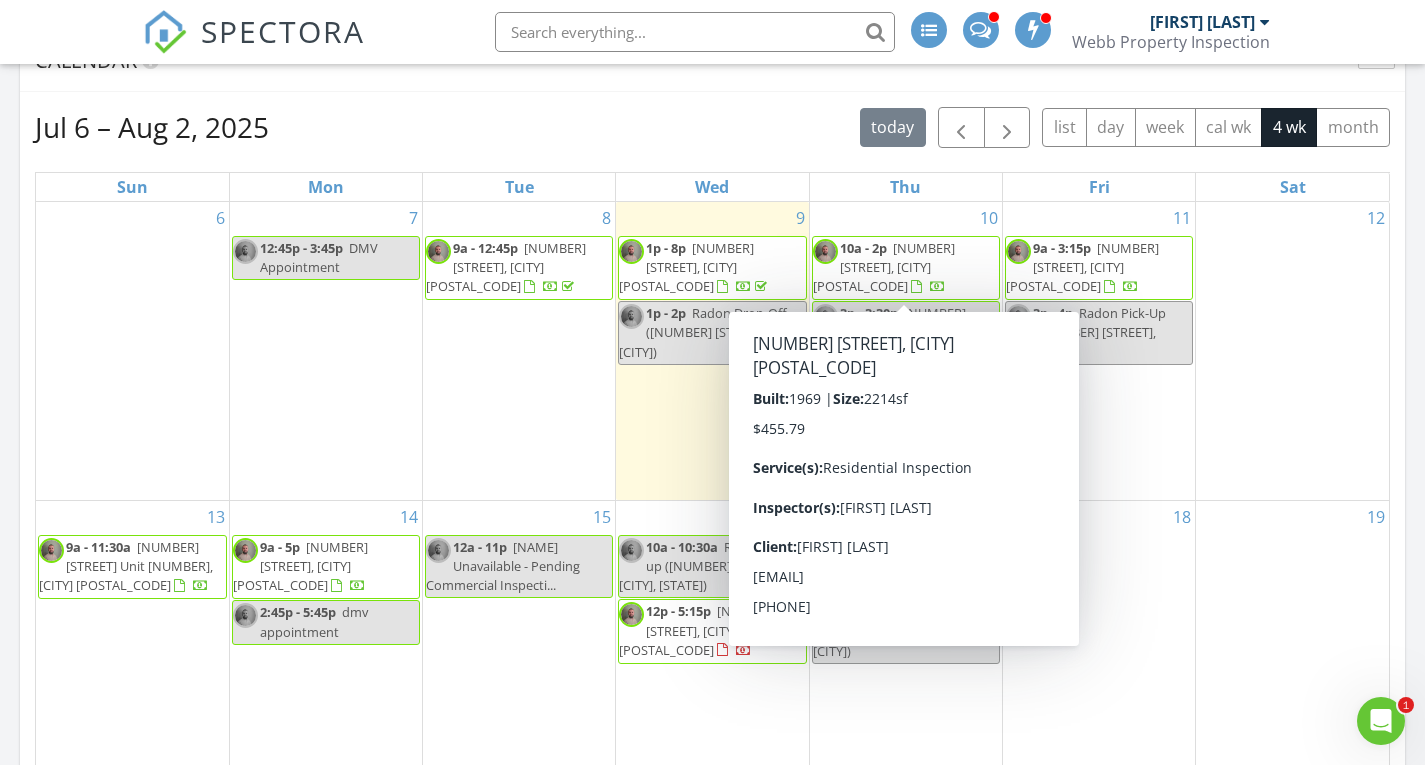 click on "[NUMBER] [STREET], [CITY] [POSTAL_CODE]" at bounding box center (884, 267) 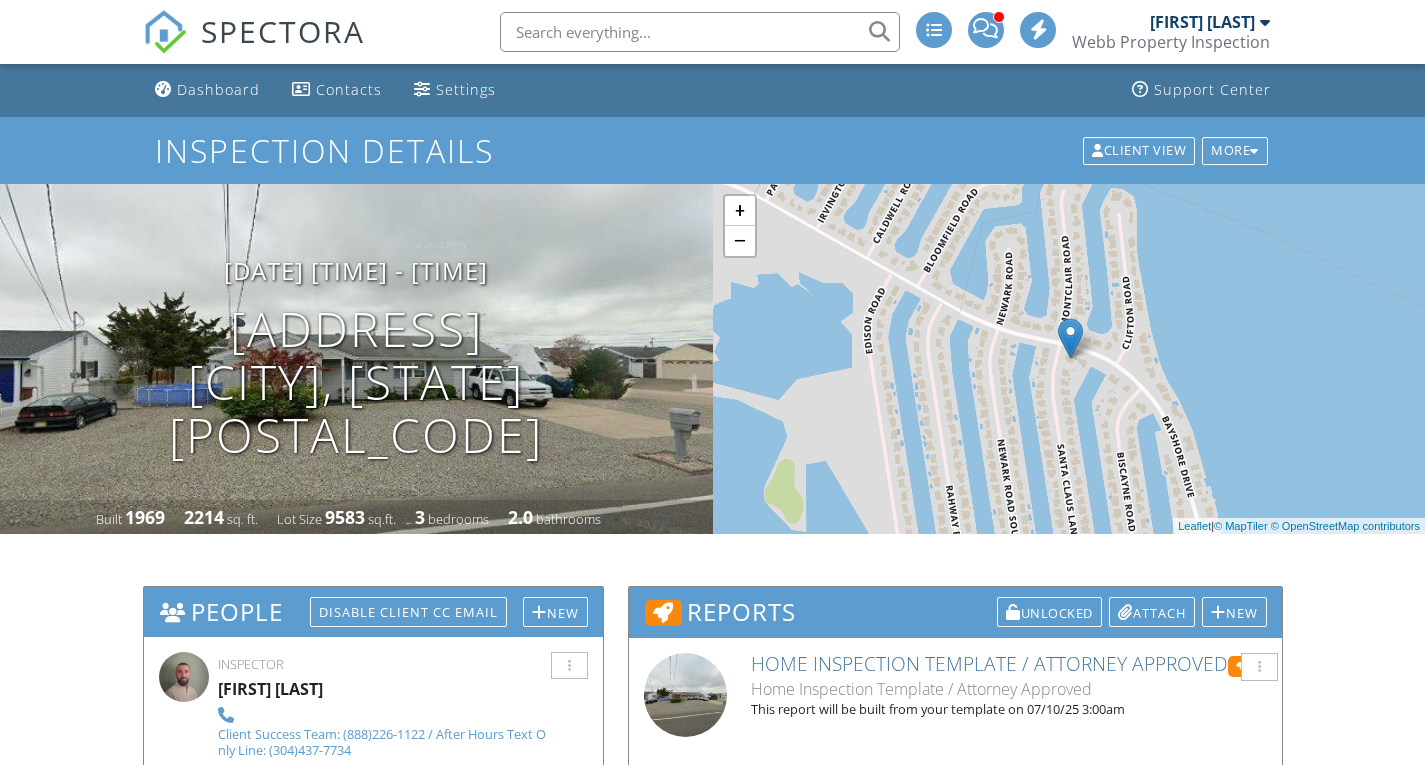 scroll, scrollTop: 437, scrollLeft: 0, axis: vertical 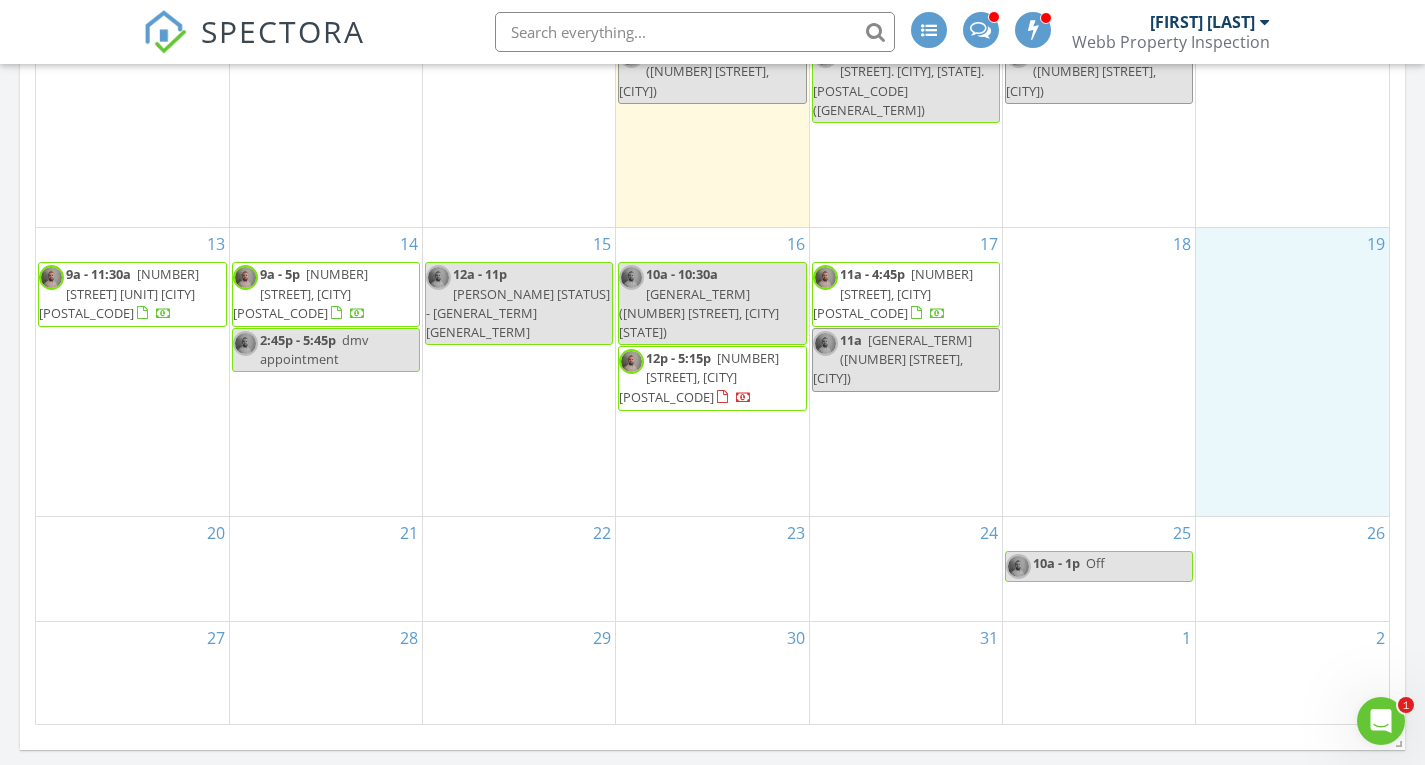 click on "19" at bounding box center (1292, 371) 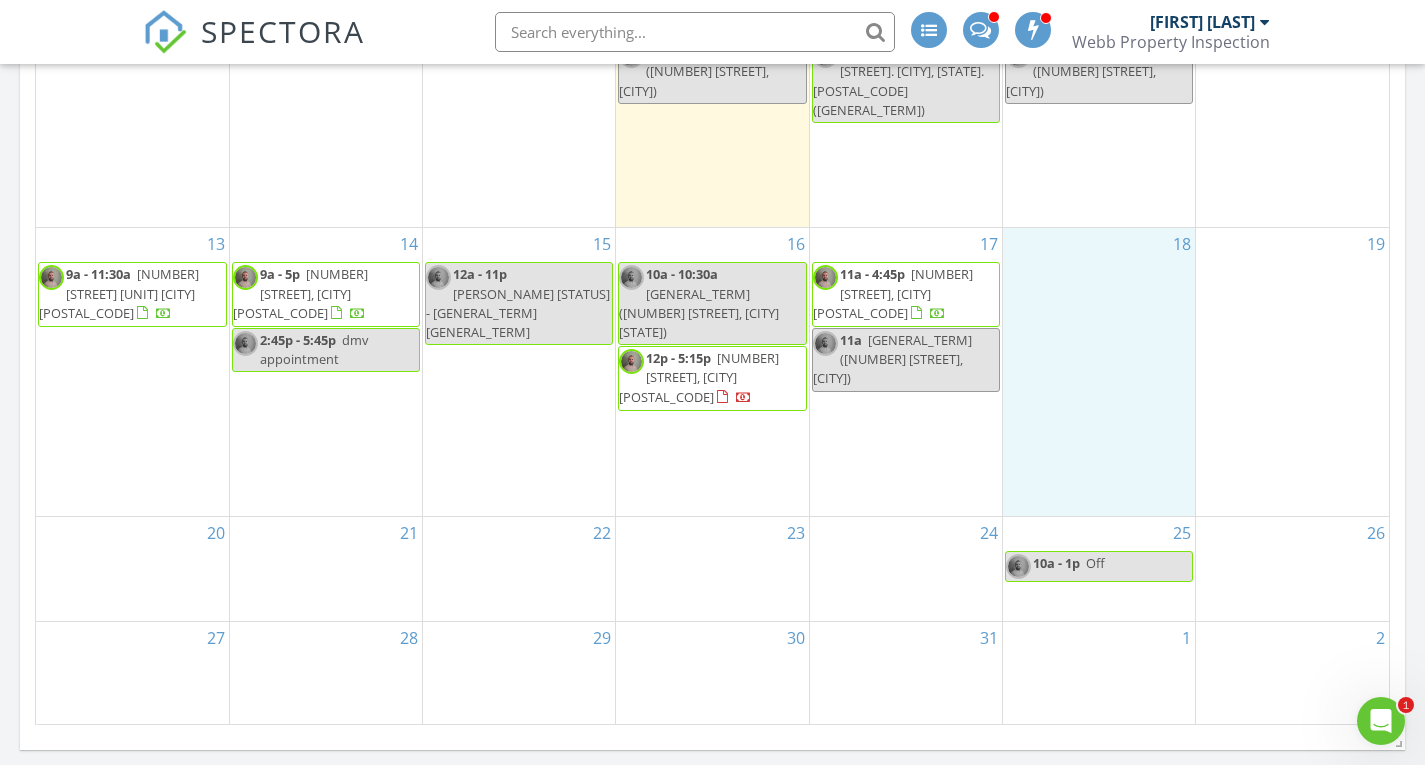 click on "18" at bounding box center (1099, 371) 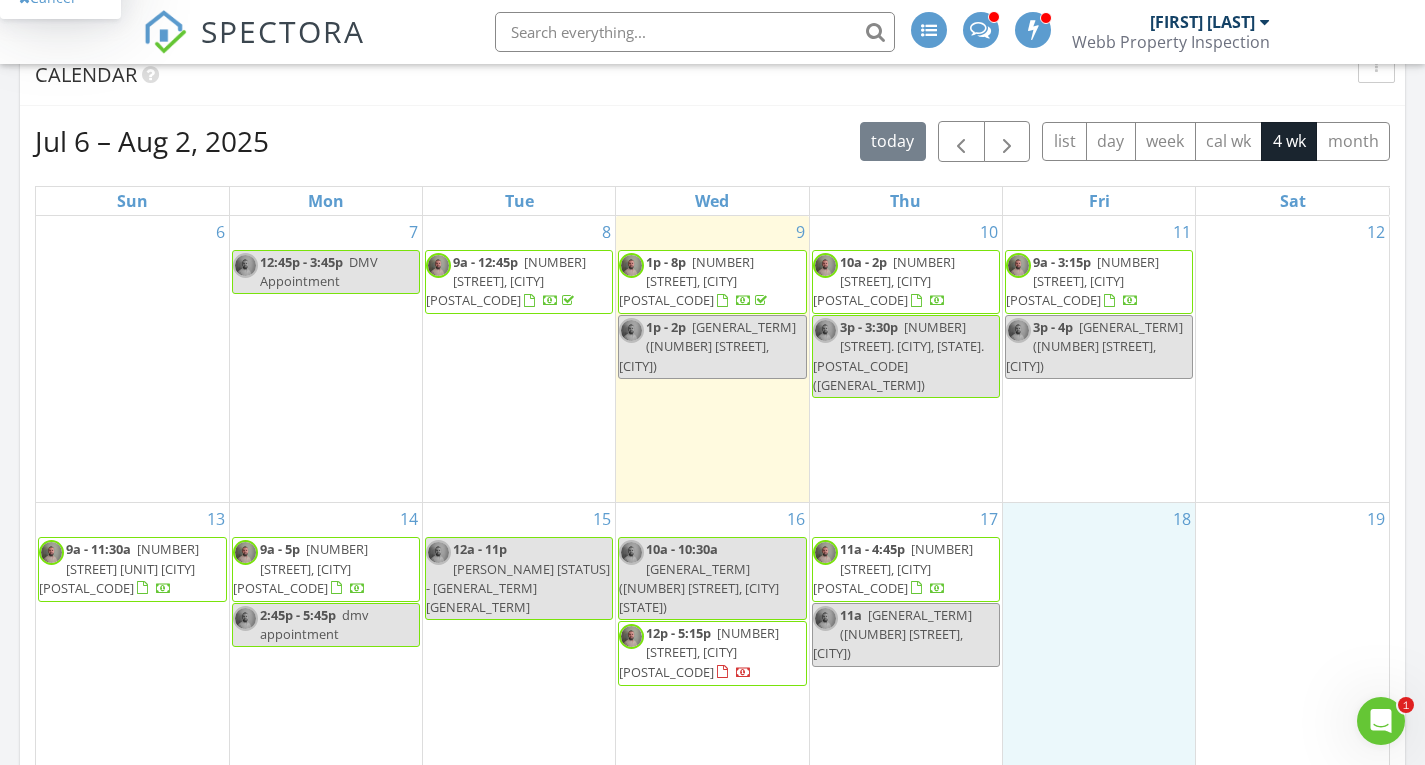 scroll, scrollTop: 755, scrollLeft: 0, axis: vertical 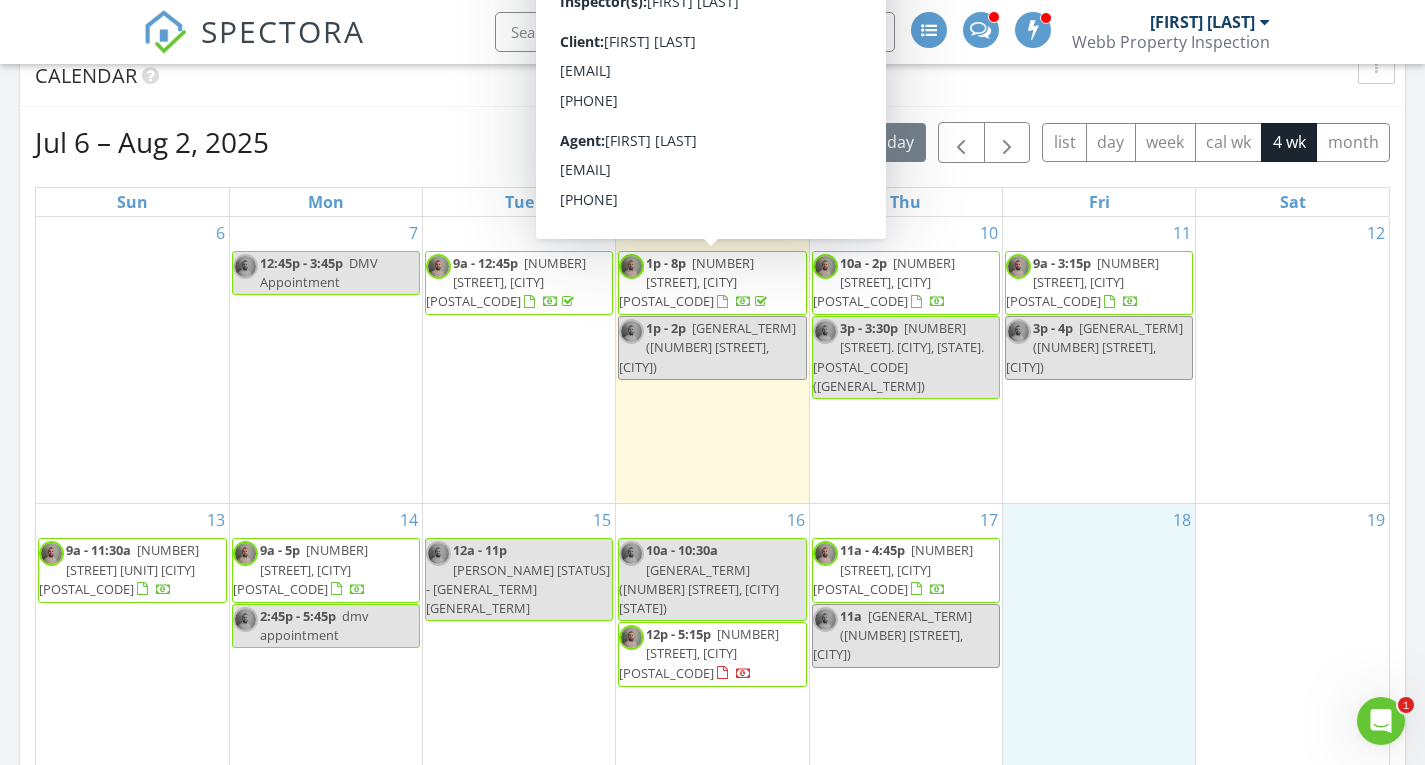 click on "[NUMBER] [STREET], [CITY] [POSTAL_CODE]" at bounding box center (686, 282) 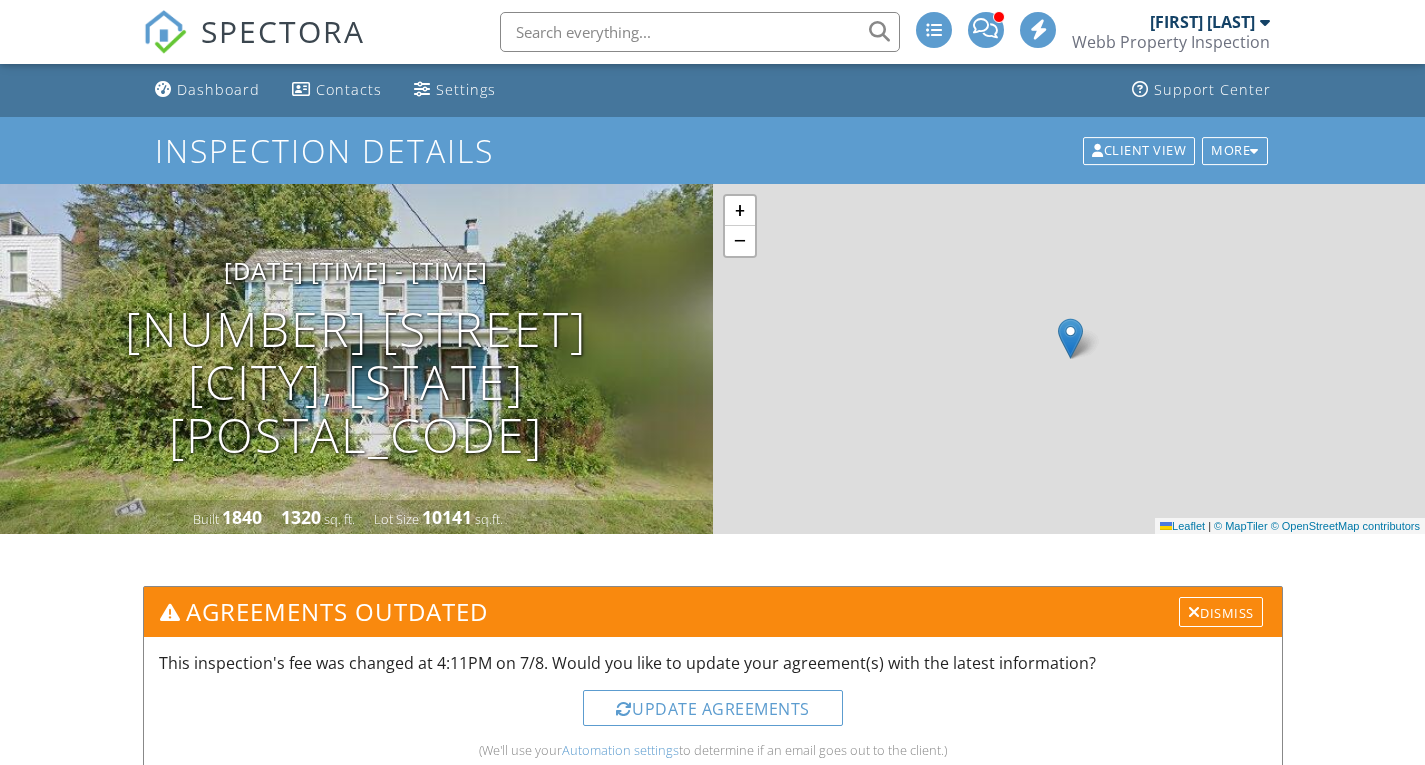 scroll, scrollTop: 0, scrollLeft: 0, axis: both 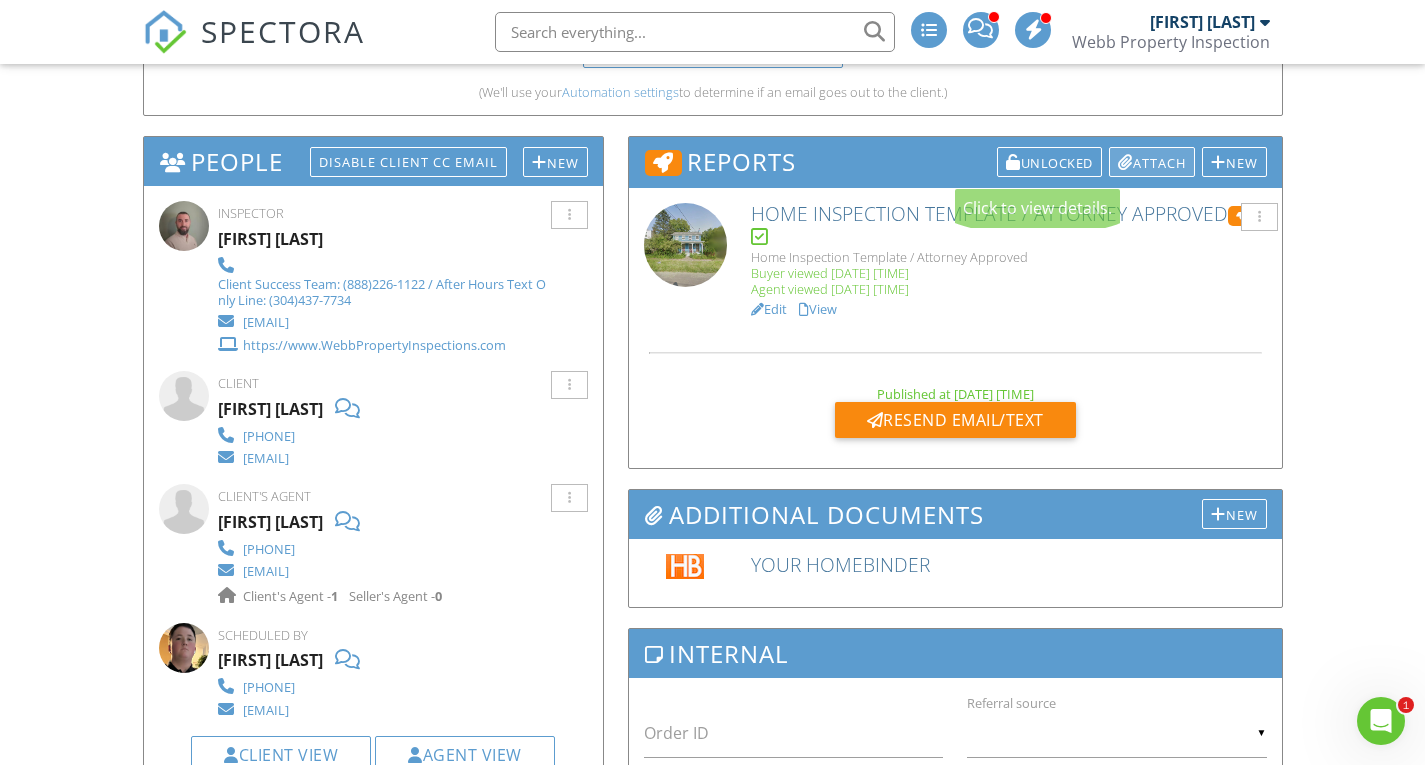click on "Attach" at bounding box center [1152, 162] 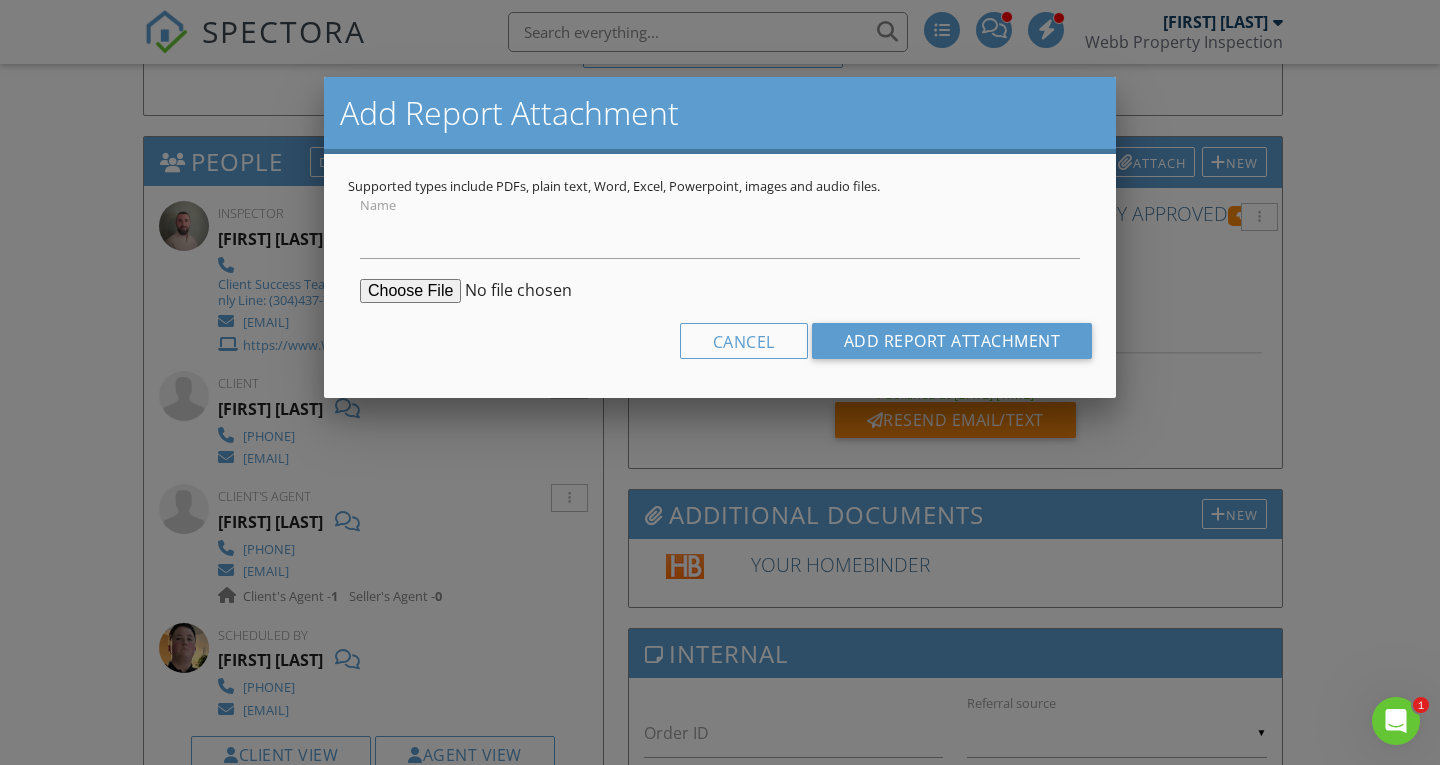 click at bounding box center (513, 291) 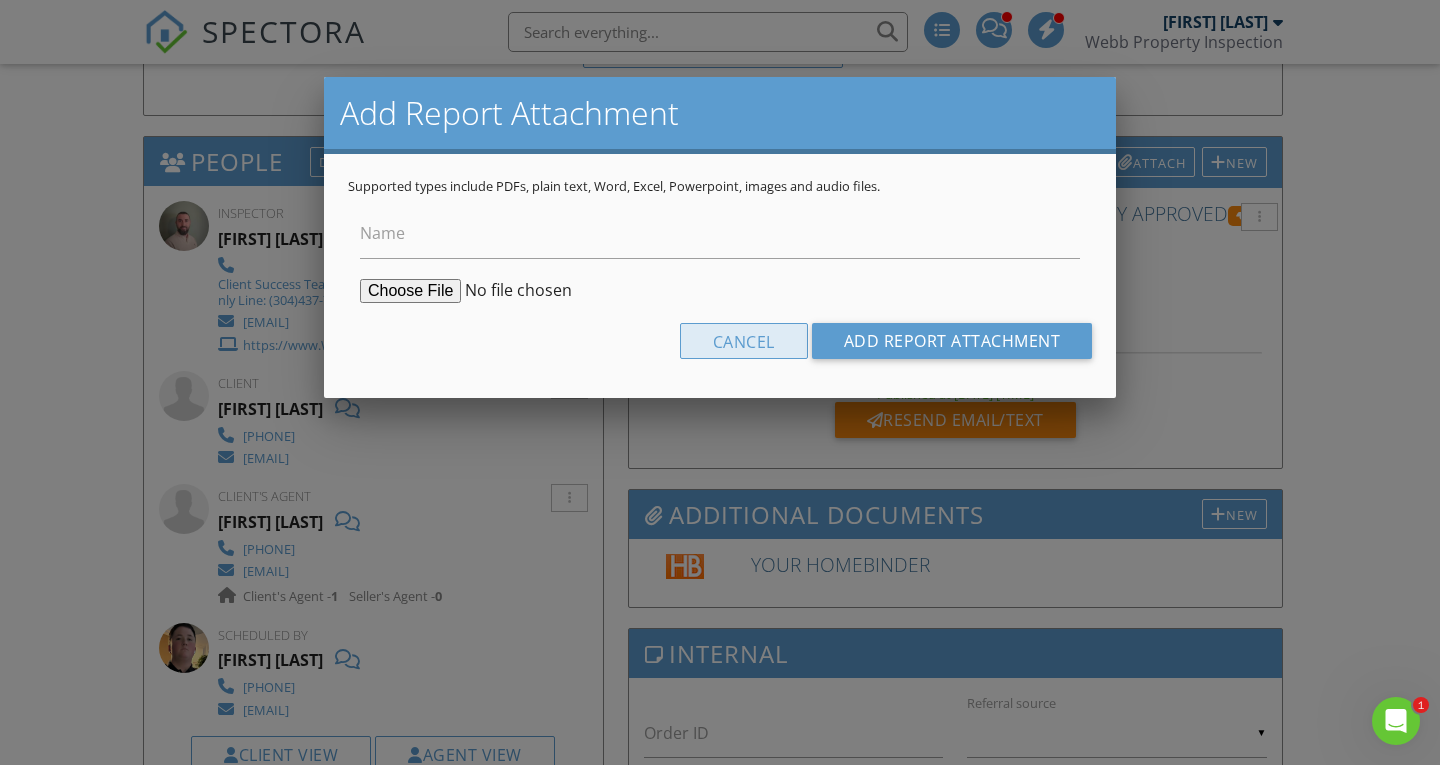 click on "Cancel" at bounding box center (744, 341) 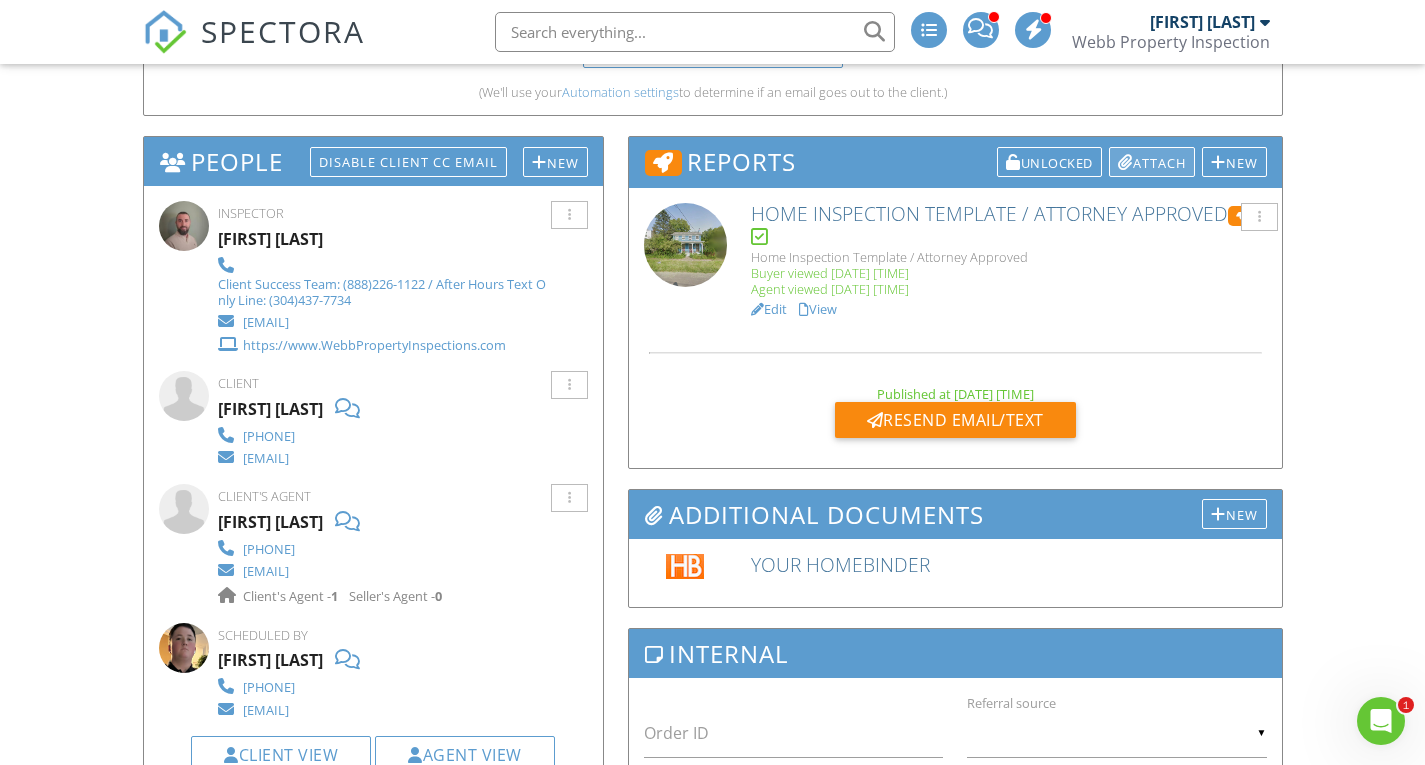 click on "Attach" at bounding box center (1152, 162) 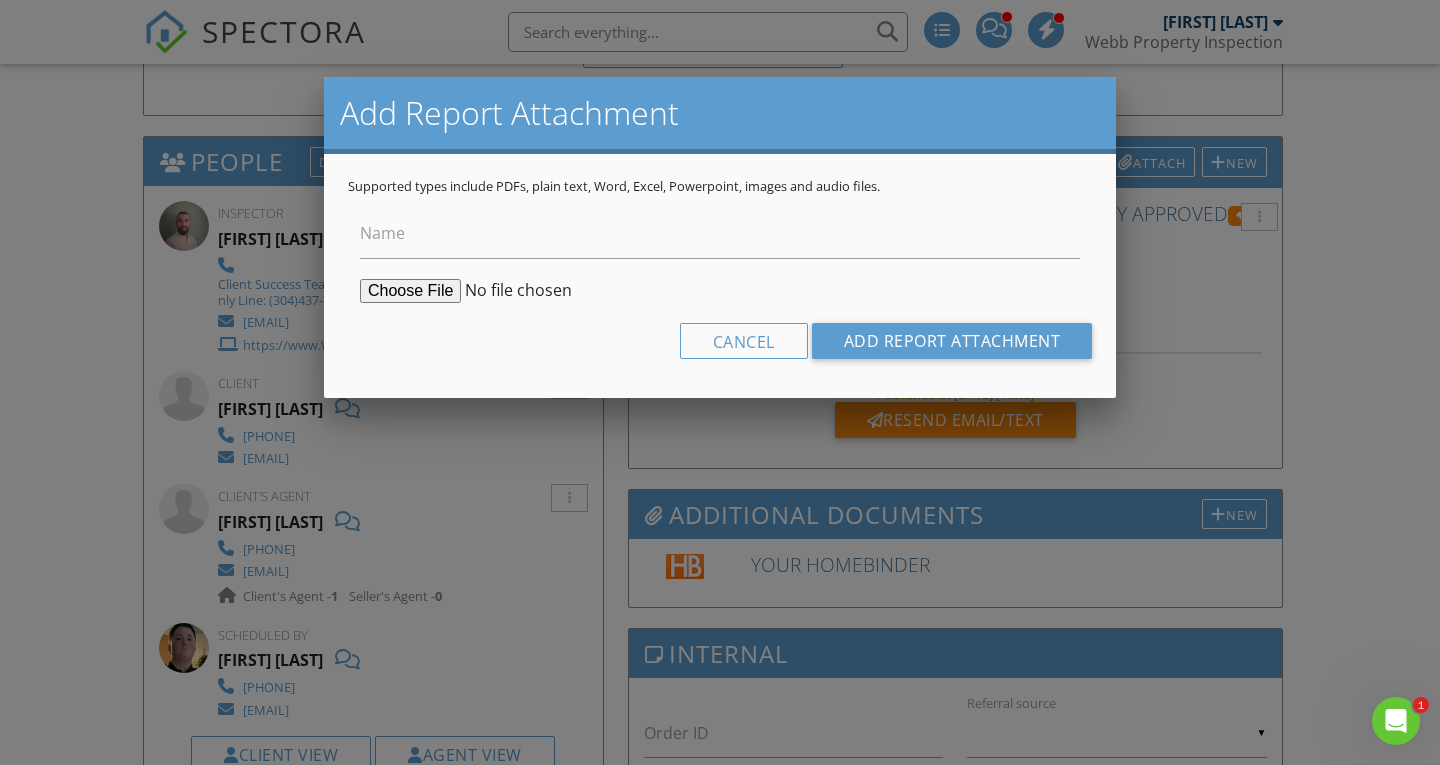 click on "Name
Cancel
Add Report Attachment" at bounding box center [720, 284] 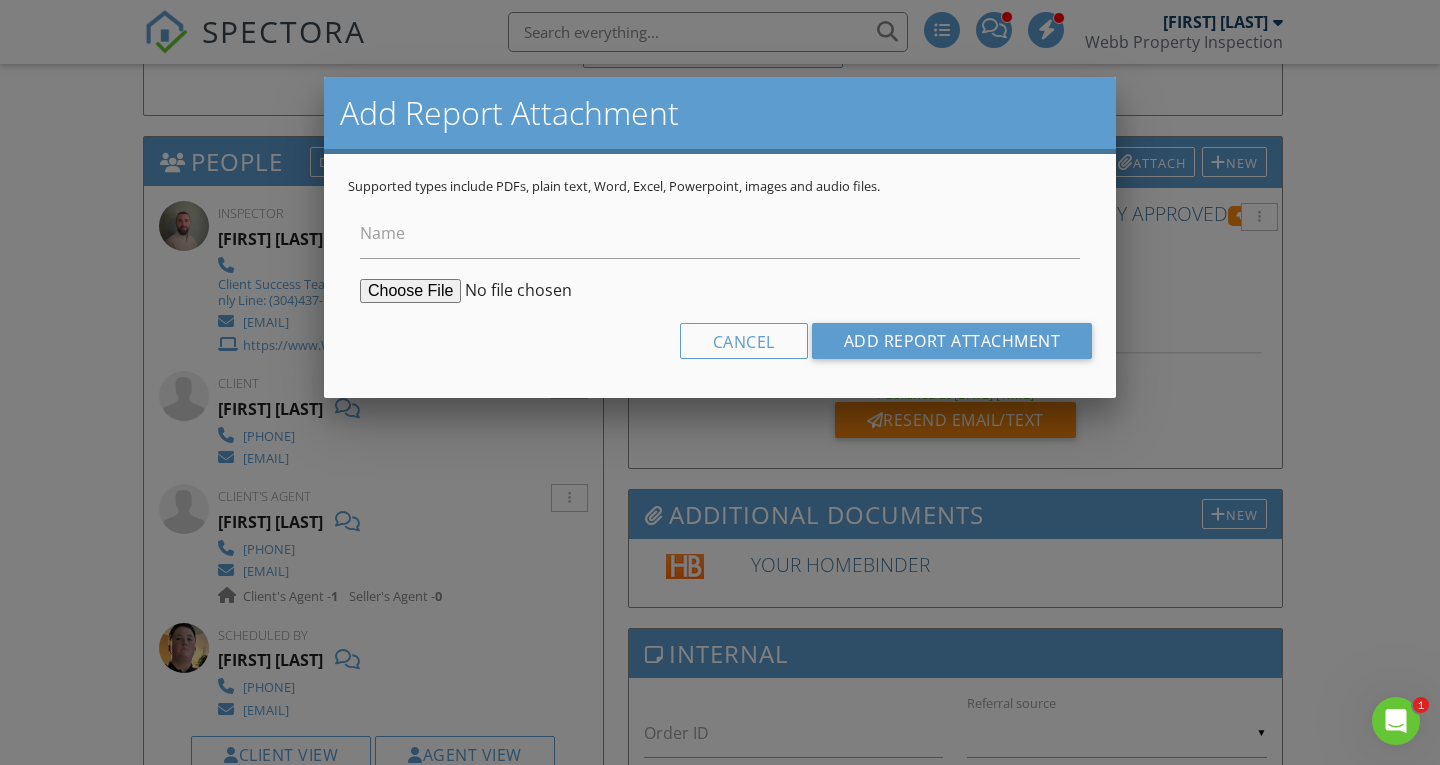 click at bounding box center (513, 291) 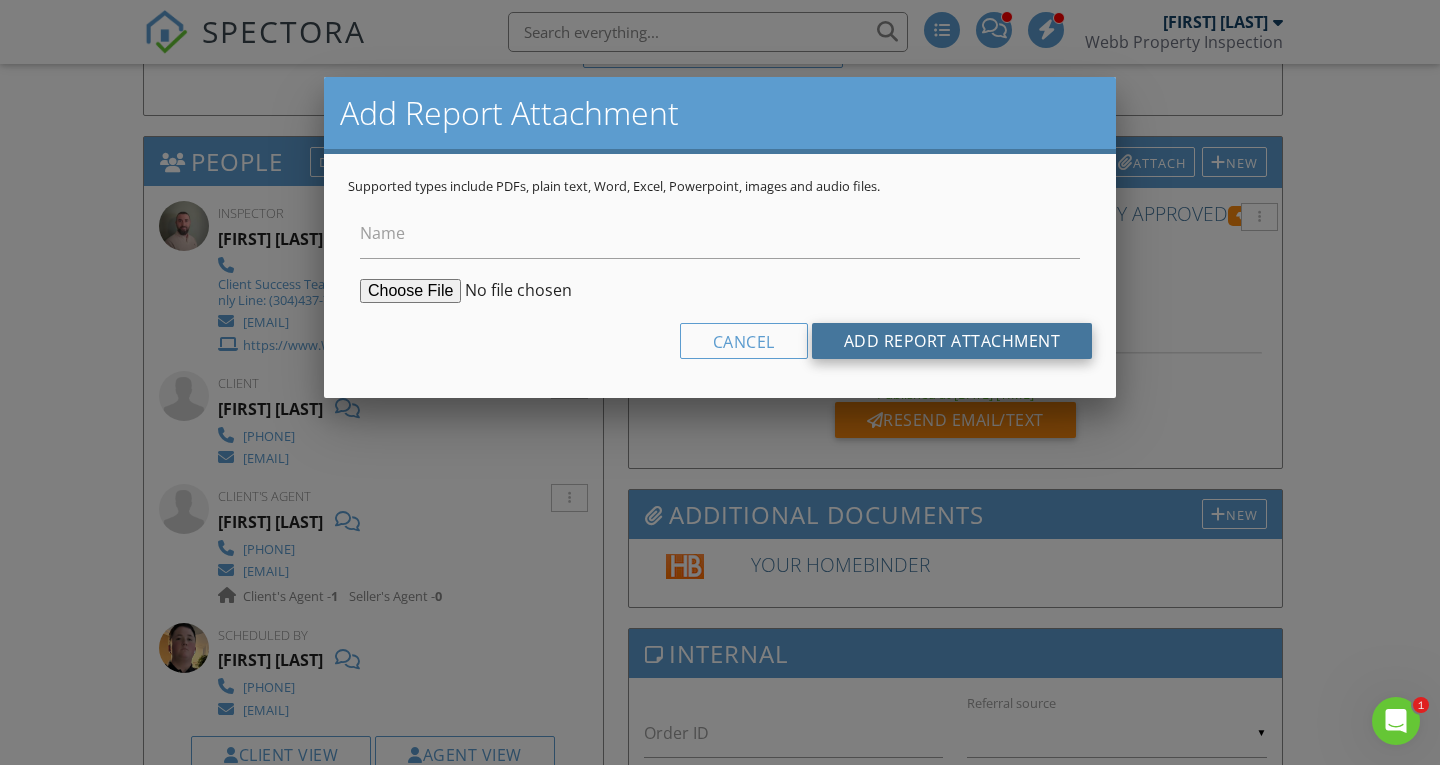 click on "Add Report Attachment" at bounding box center (952, 341) 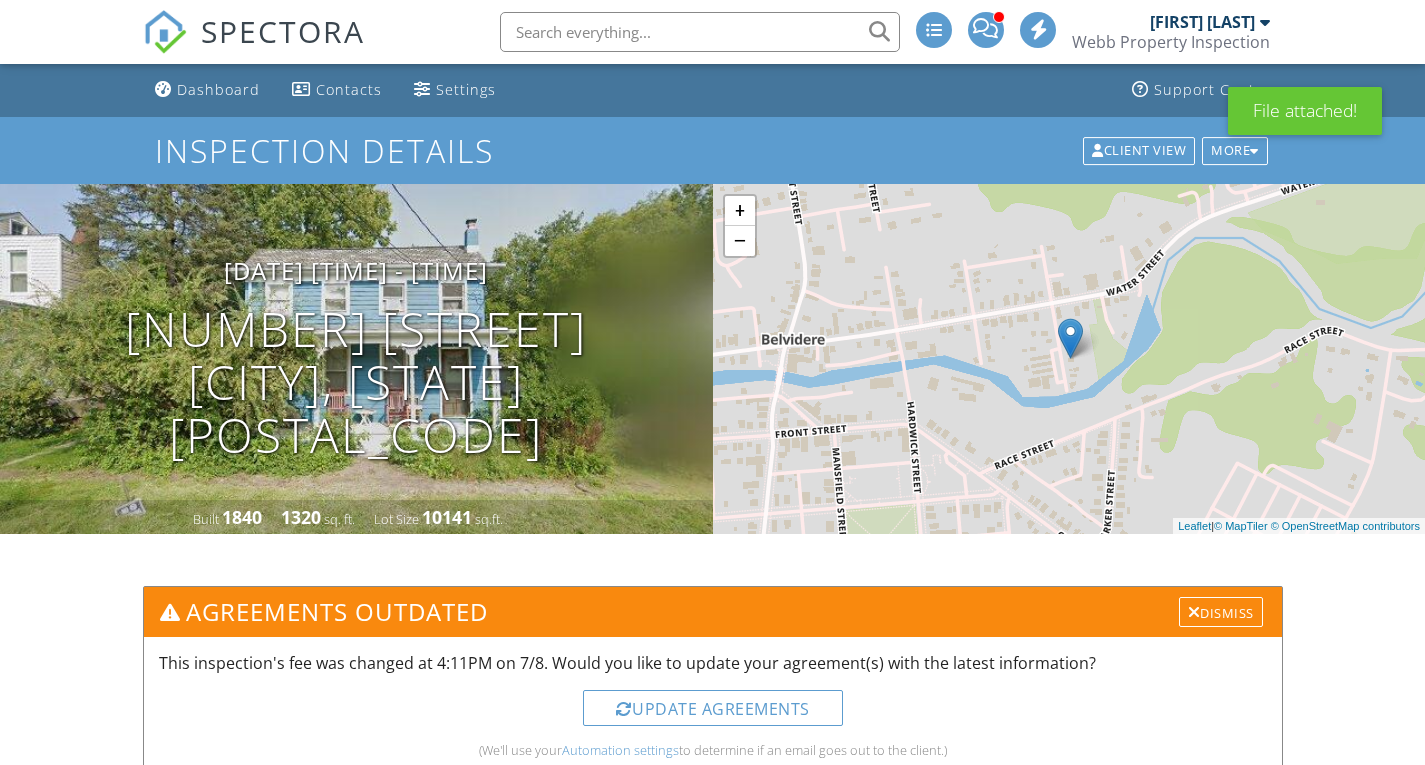 scroll, scrollTop: 0, scrollLeft: 0, axis: both 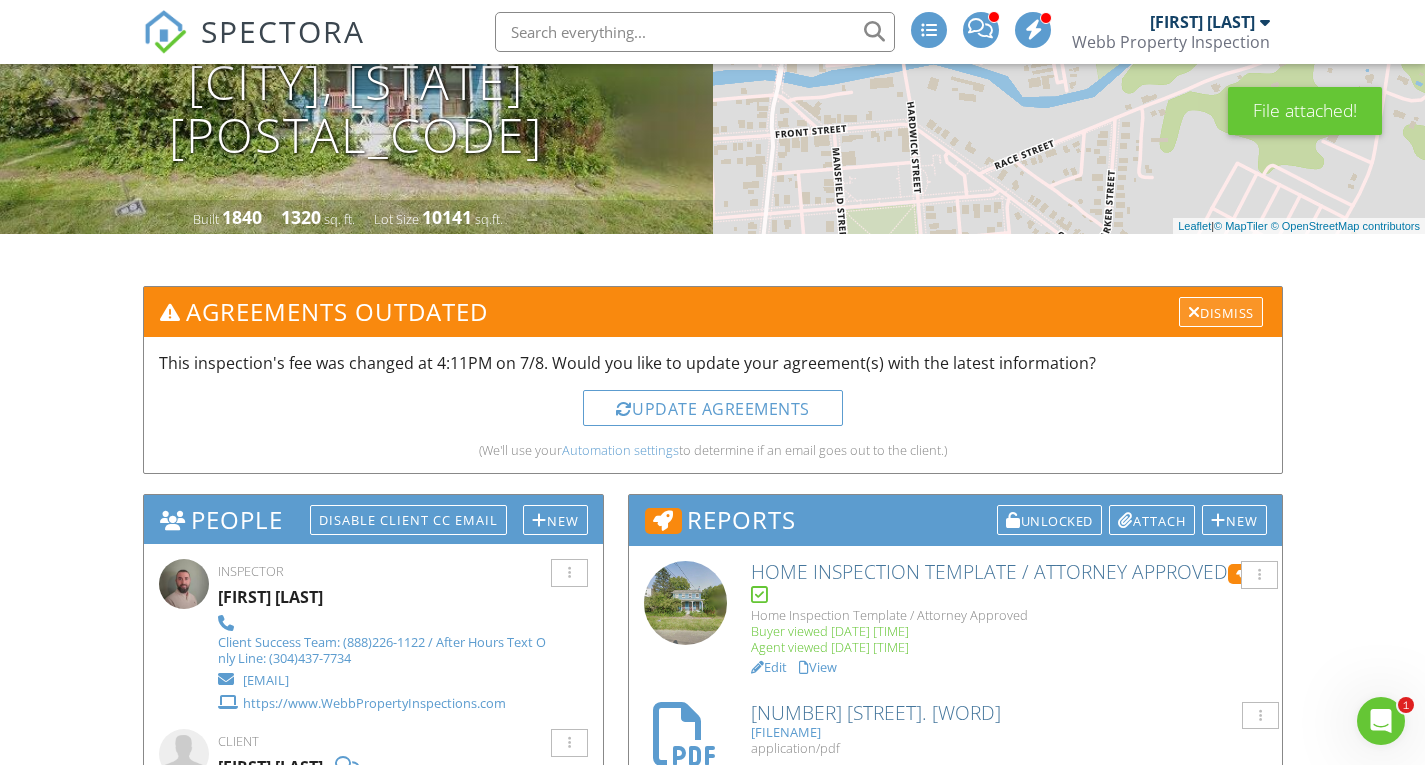 click on "Dismiss" at bounding box center [1221, 312] 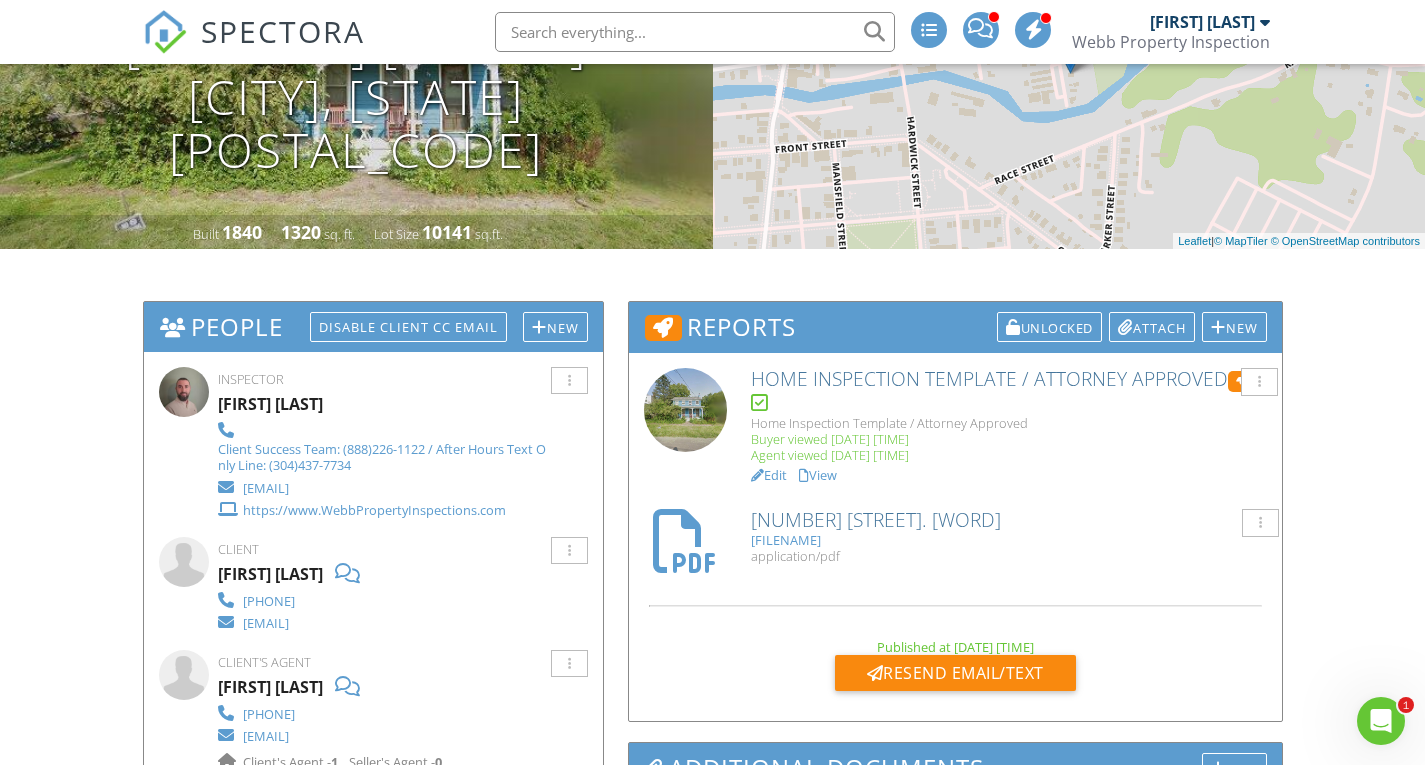 scroll, scrollTop: 0, scrollLeft: 0, axis: both 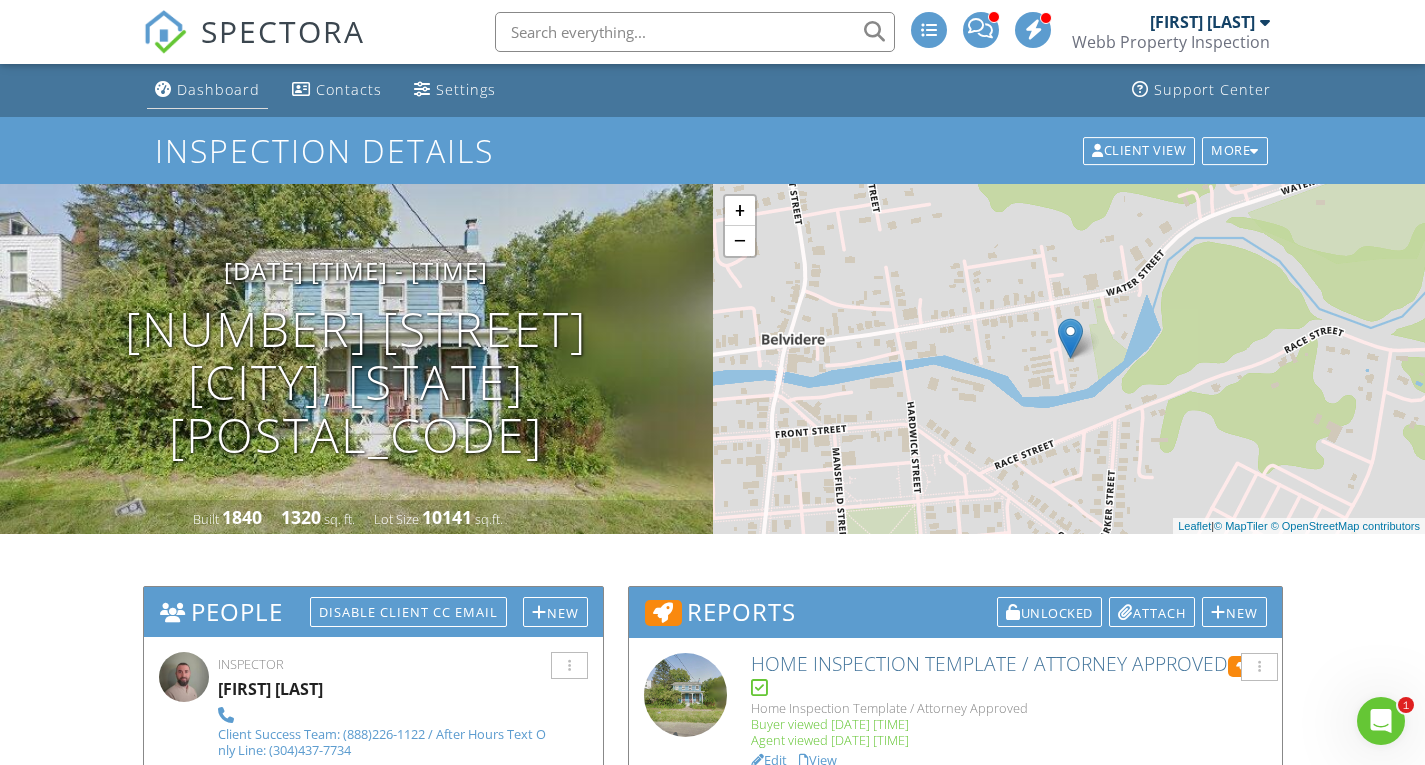 click on "Dashboard" at bounding box center [218, 89] 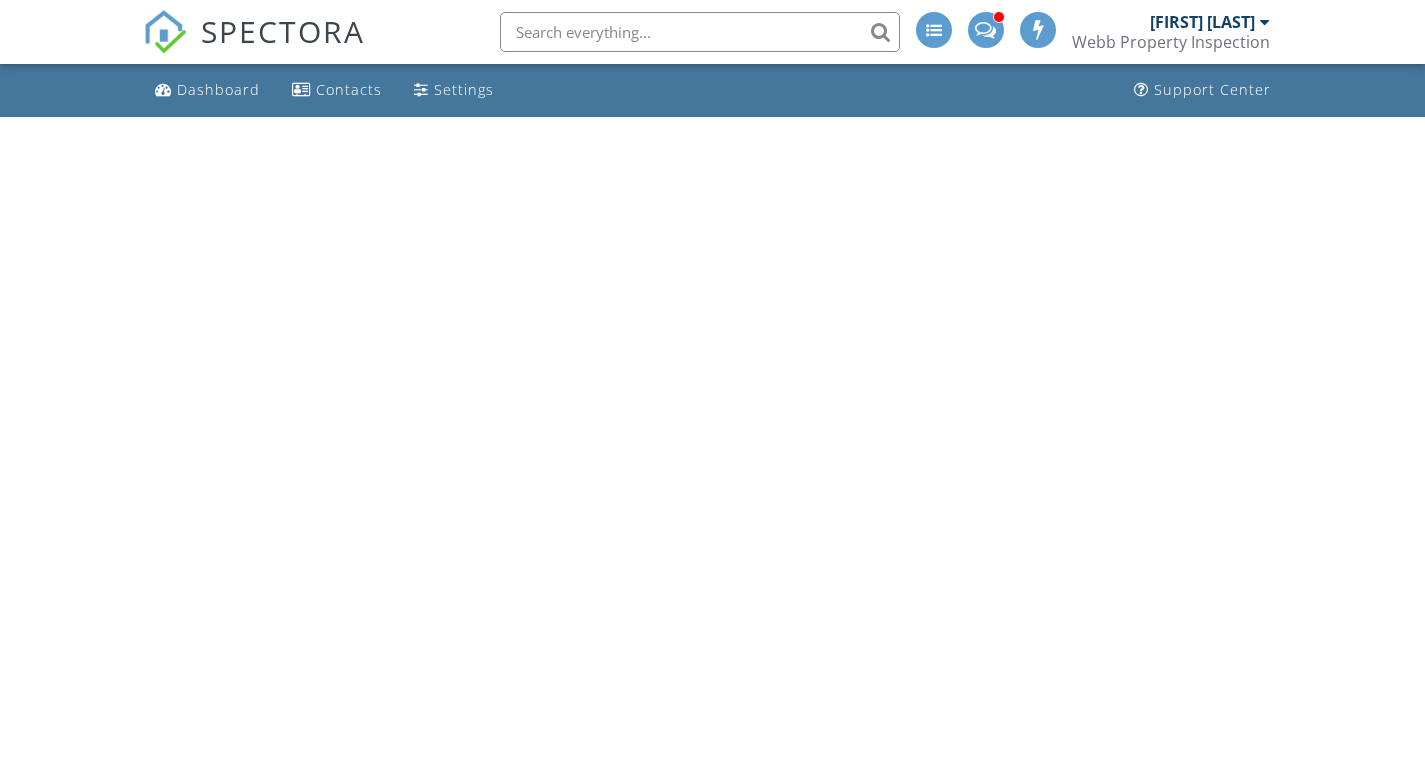 scroll, scrollTop: 0, scrollLeft: 0, axis: both 